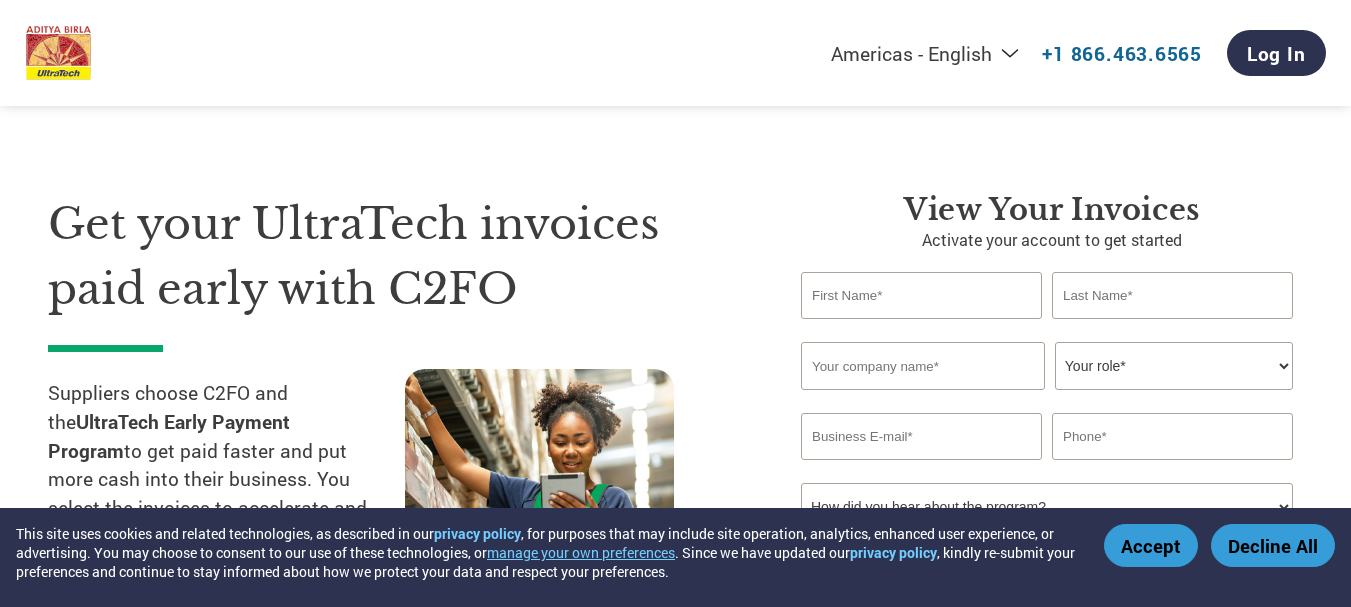 scroll, scrollTop: 100, scrollLeft: 0, axis: vertical 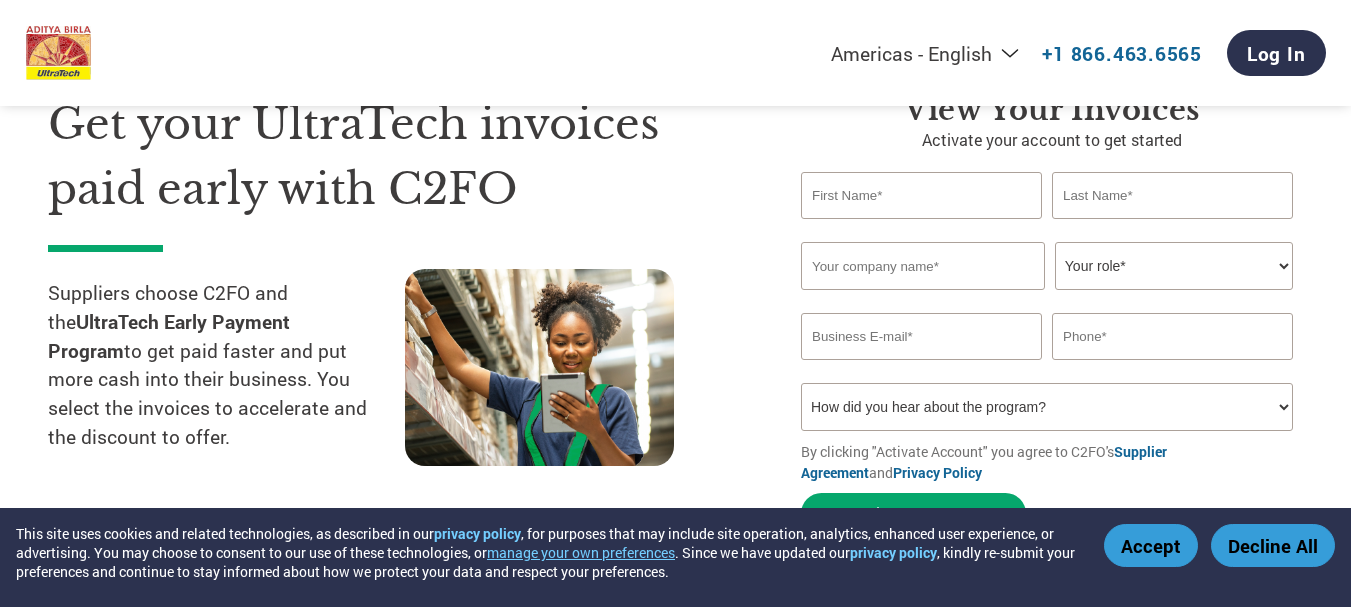 click on "How did you hear about the program? Received a letter Email Social Media Online Search Family/Friend/Acquaintance At an event Other" at bounding box center (1047, 407) 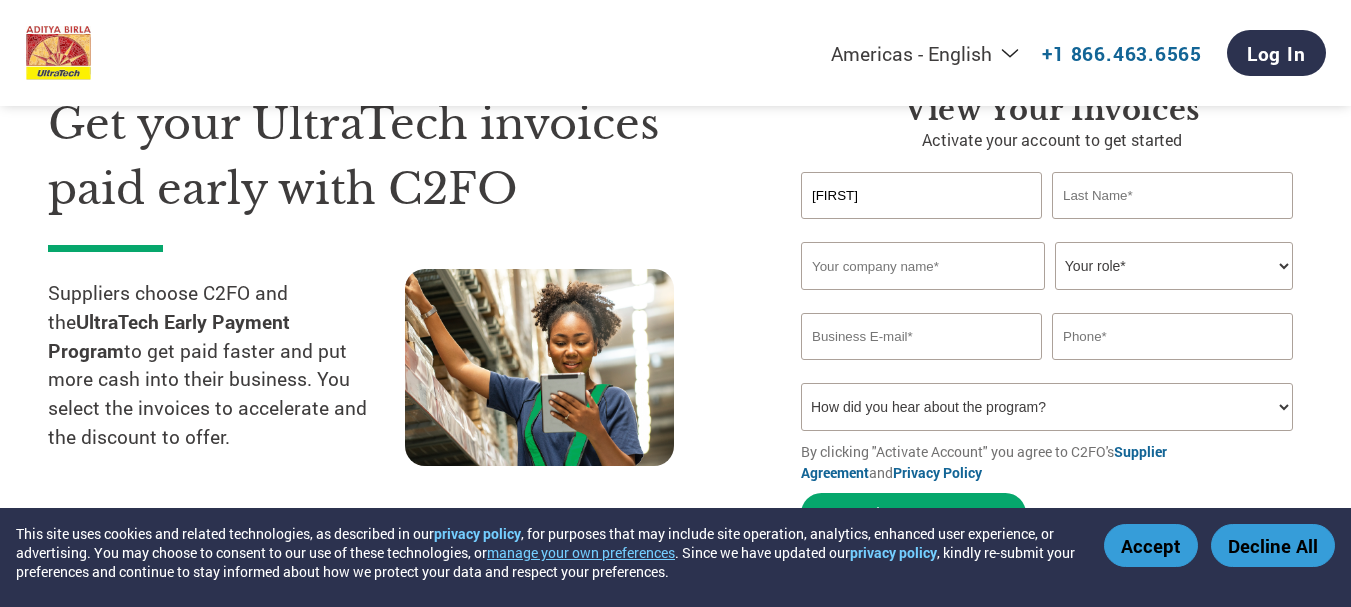 click at bounding box center (1172, 195) 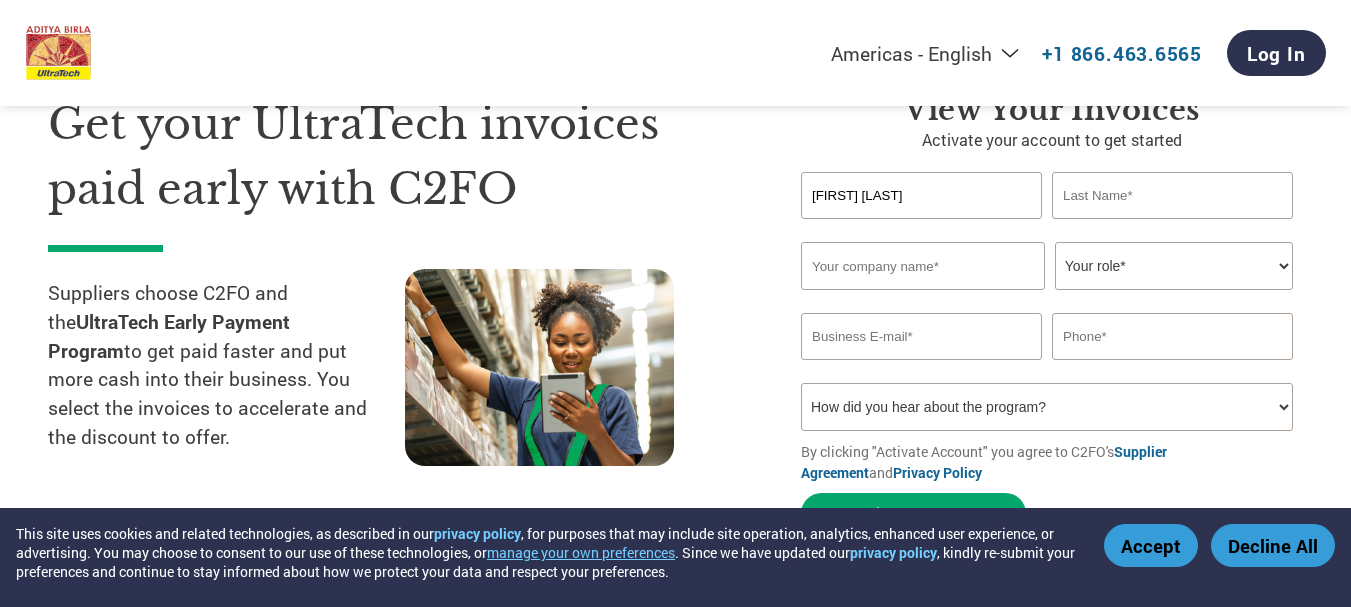 type on "[FIRST] [LAST]" 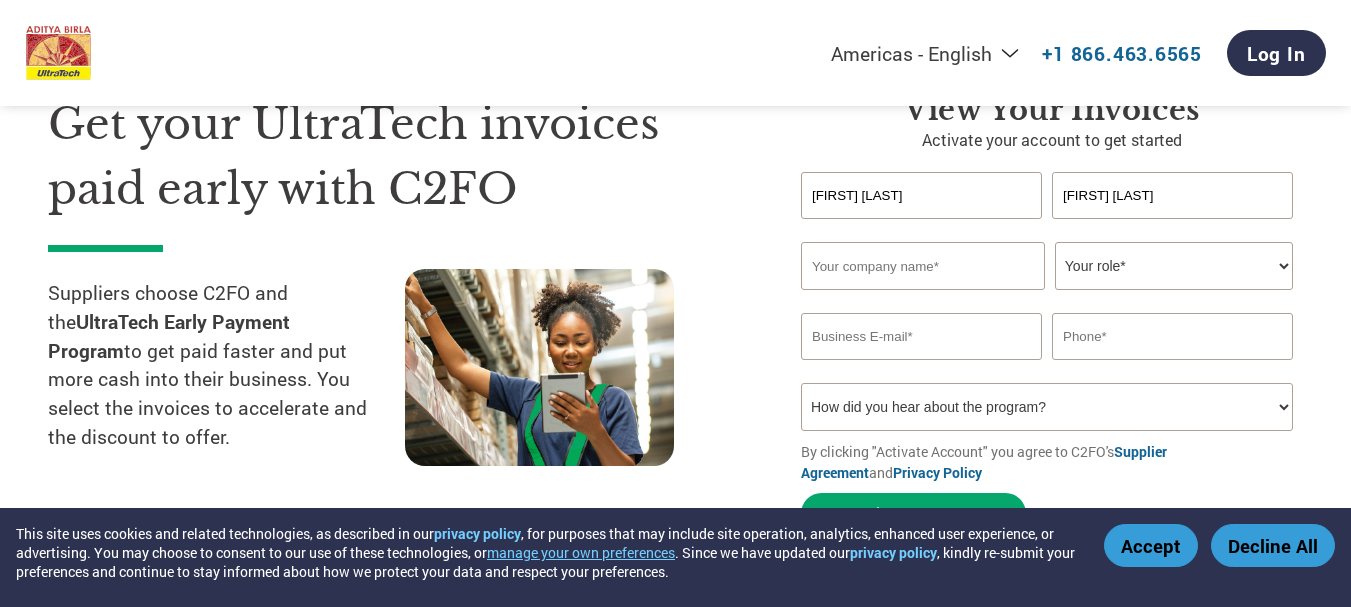 type on "[FIRST] [LAST]" 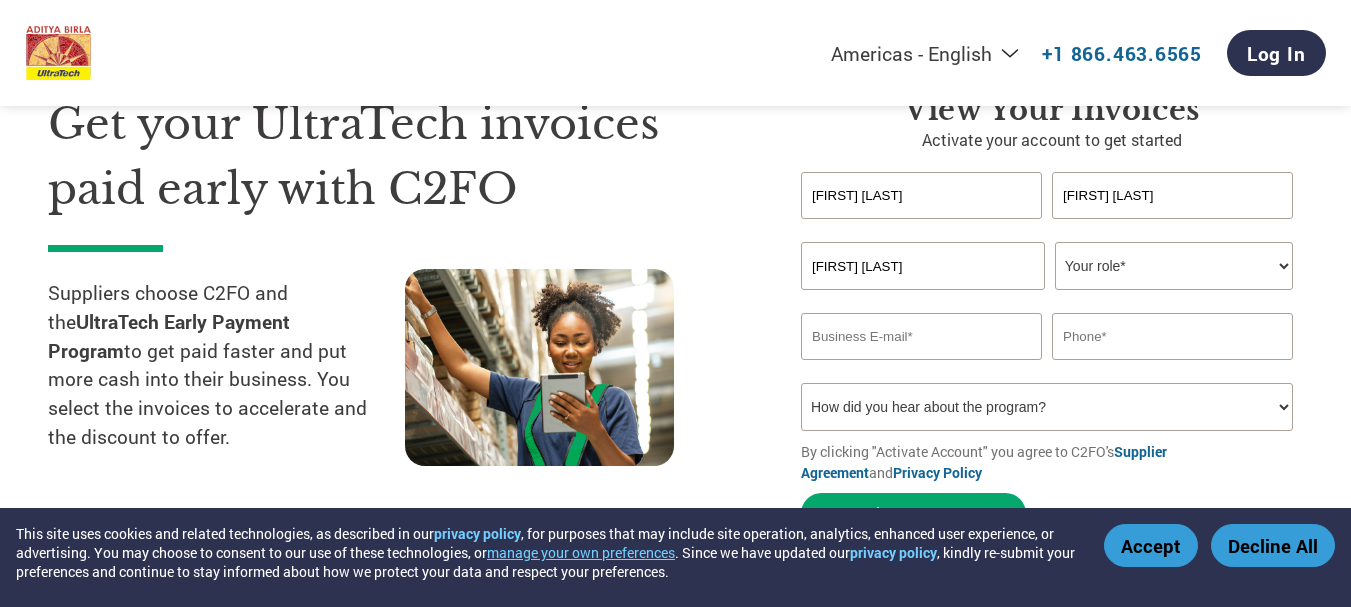 type on "[FIRST] [LAST]" 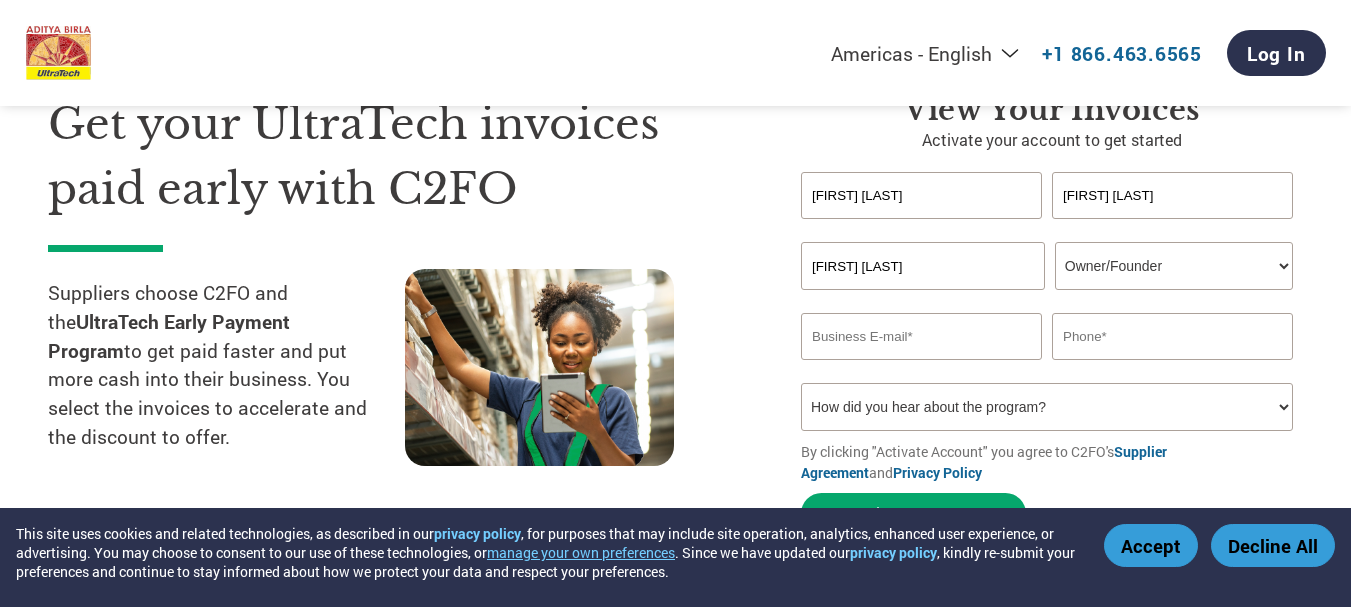 click on "Your role* CFO Controller Credit Manager Finance Director Treasurer CEO President Owner/Founder Accounting Bookkeeper Accounts Receivable Office Manager Other" at bounding box center [1174, 266] 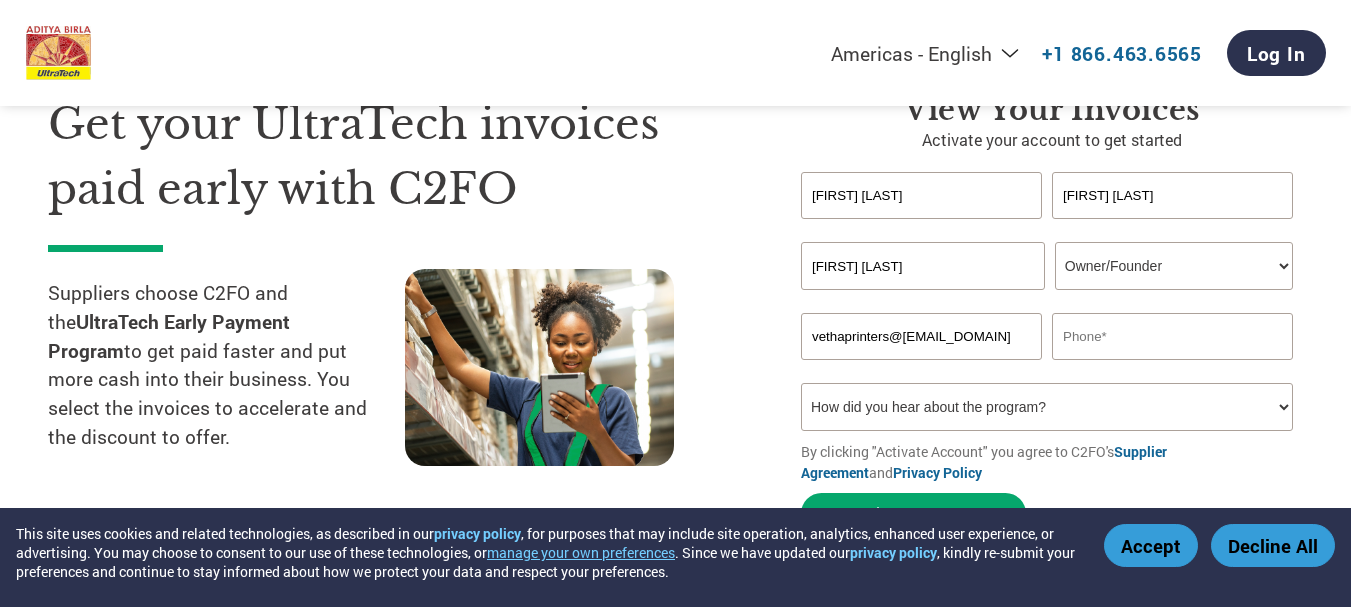 type on "vethaprinters@[EMAIL_DOMAIN]" 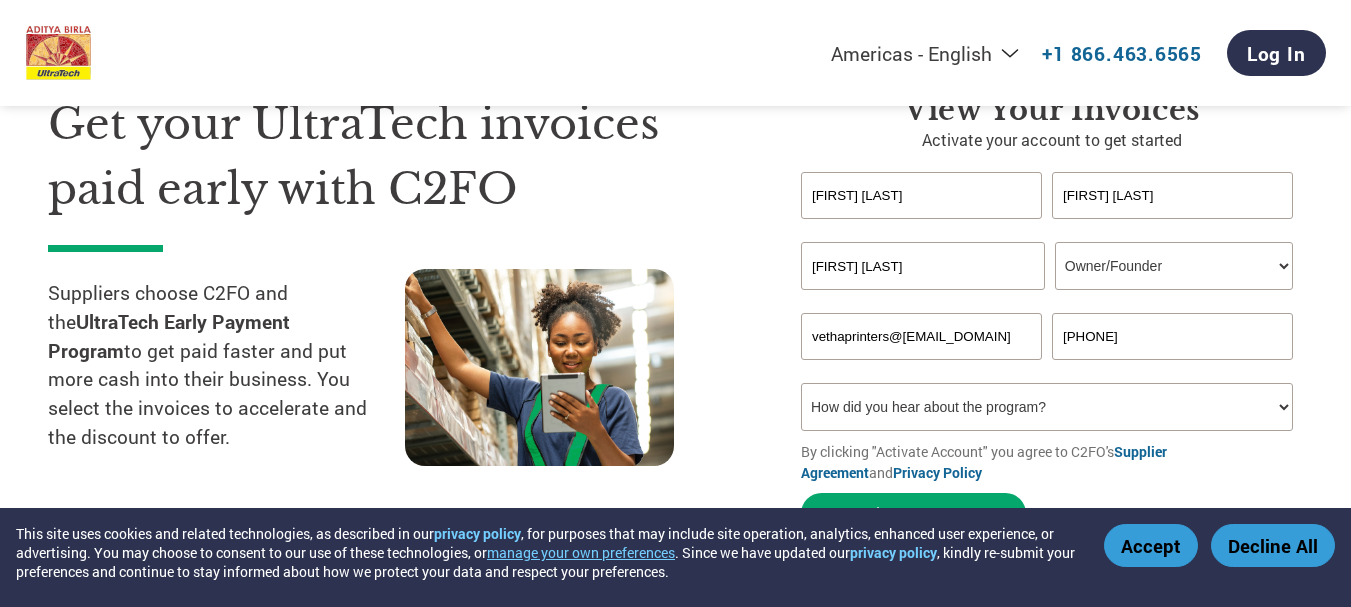 type on "[PHONE]" 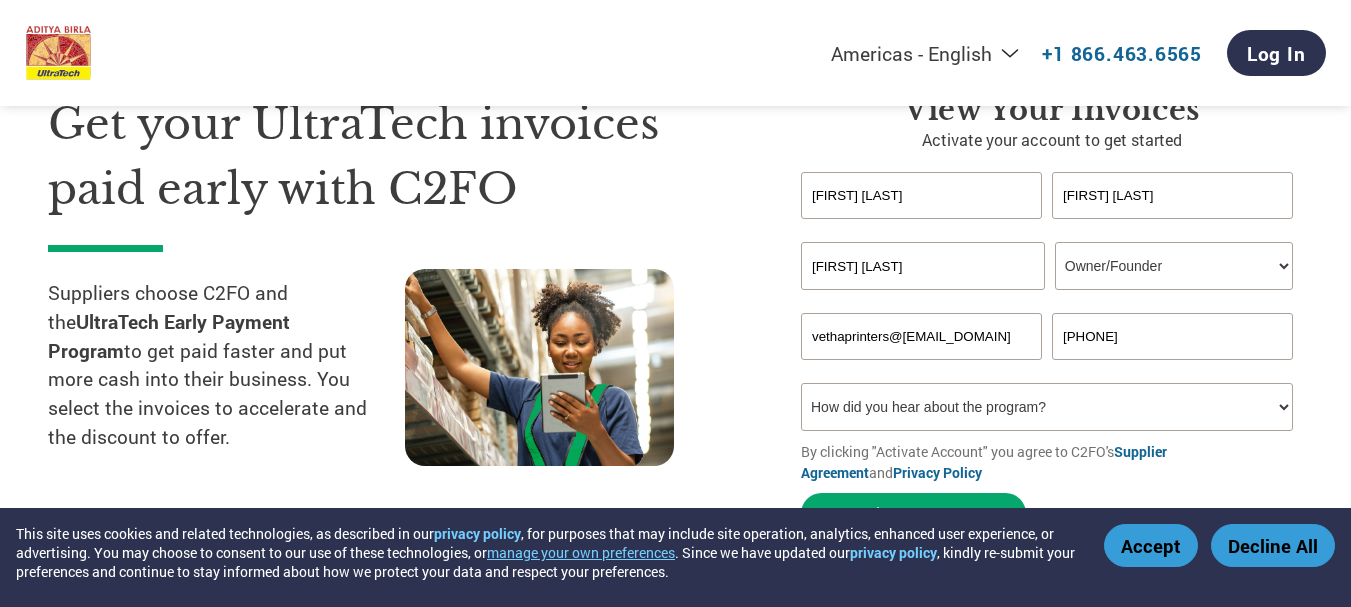 click on "How did you hear about the program? Received a letter Email Social Media Online Search Family/Friend/Acquaintance At an event Other" at bounding box center [1047, 407] 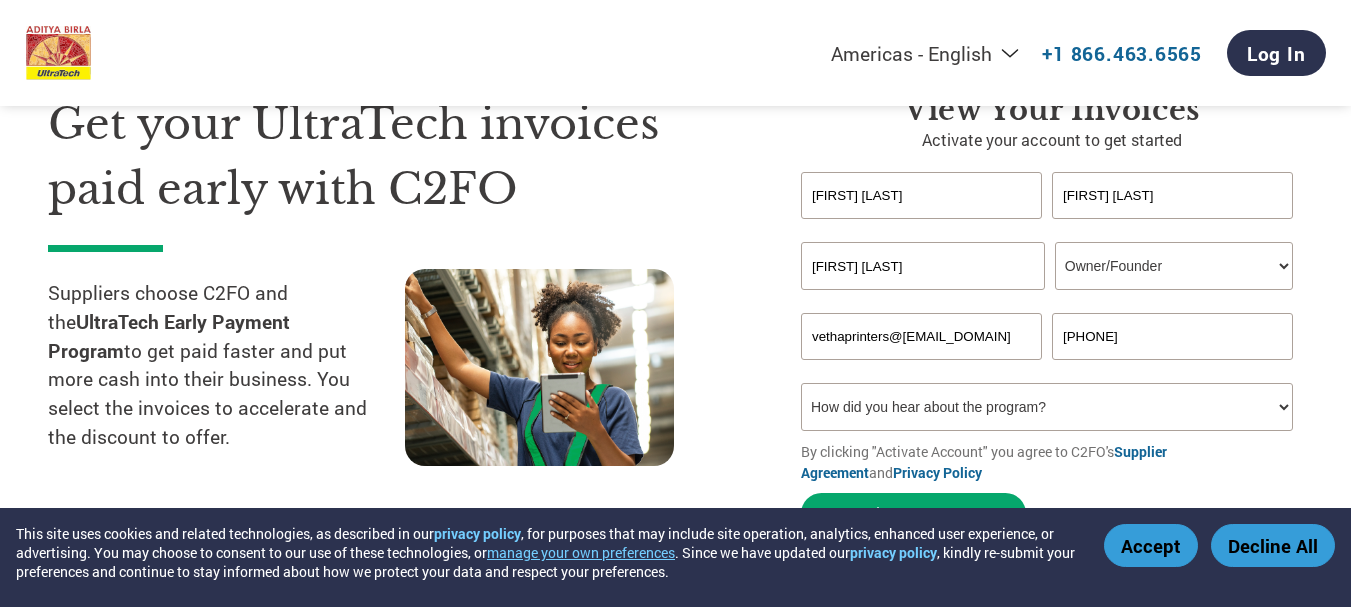 click on "How did you hear about the program? Received a letter Email Social Media Online Search Family/Friend/Acquaintance At an event Other" at bounding box center (1047, 407) 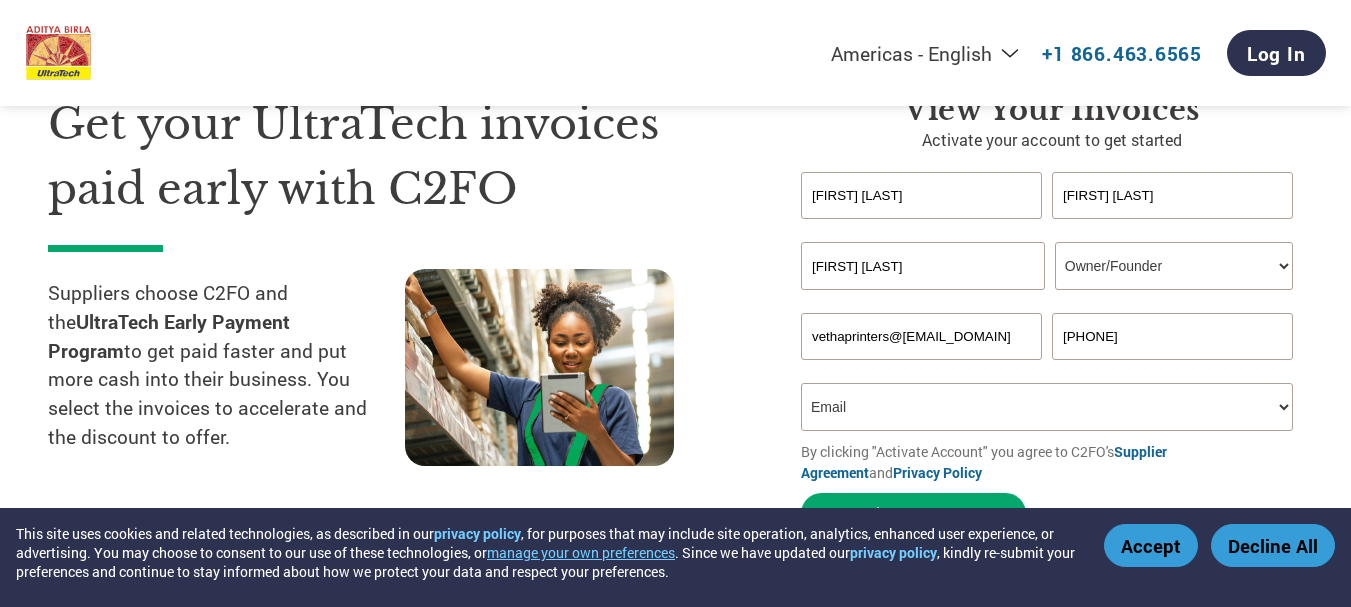 click on "How did you hear about the program? Received a letter Email Social Media Online Search Family/Friend/Acquaintance At an event Other" at bounding box center (1047, 407) 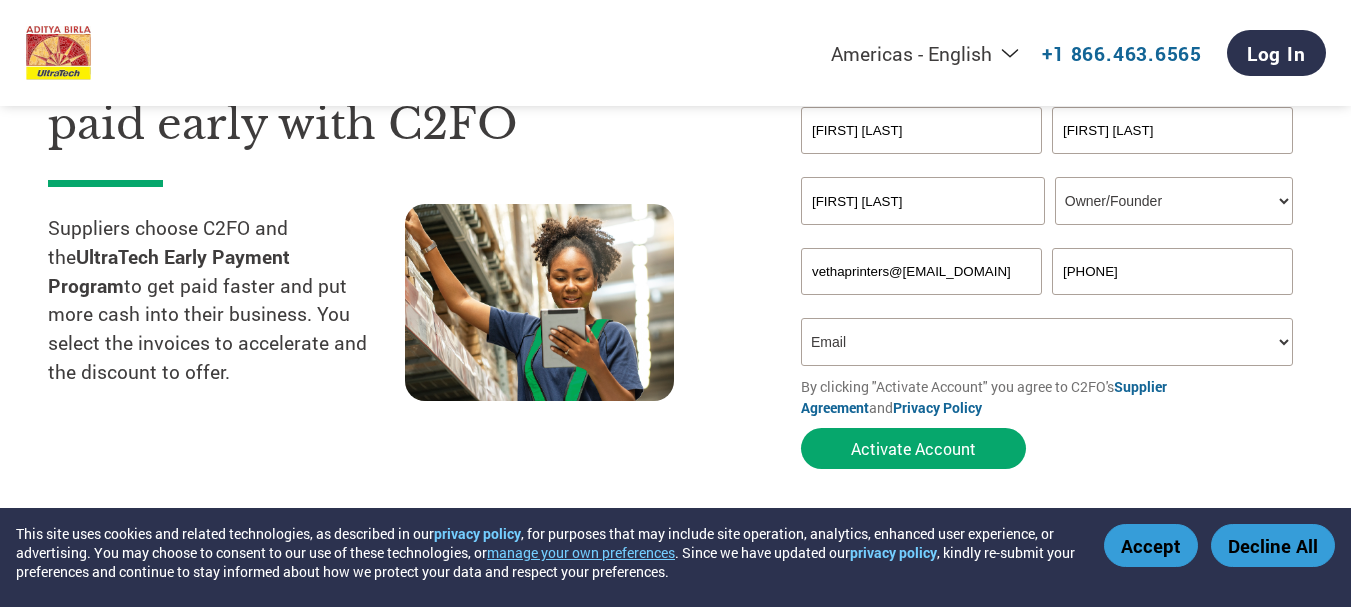 scroll, scrollTop: 200, scrollLeft: 0, axis: vertical 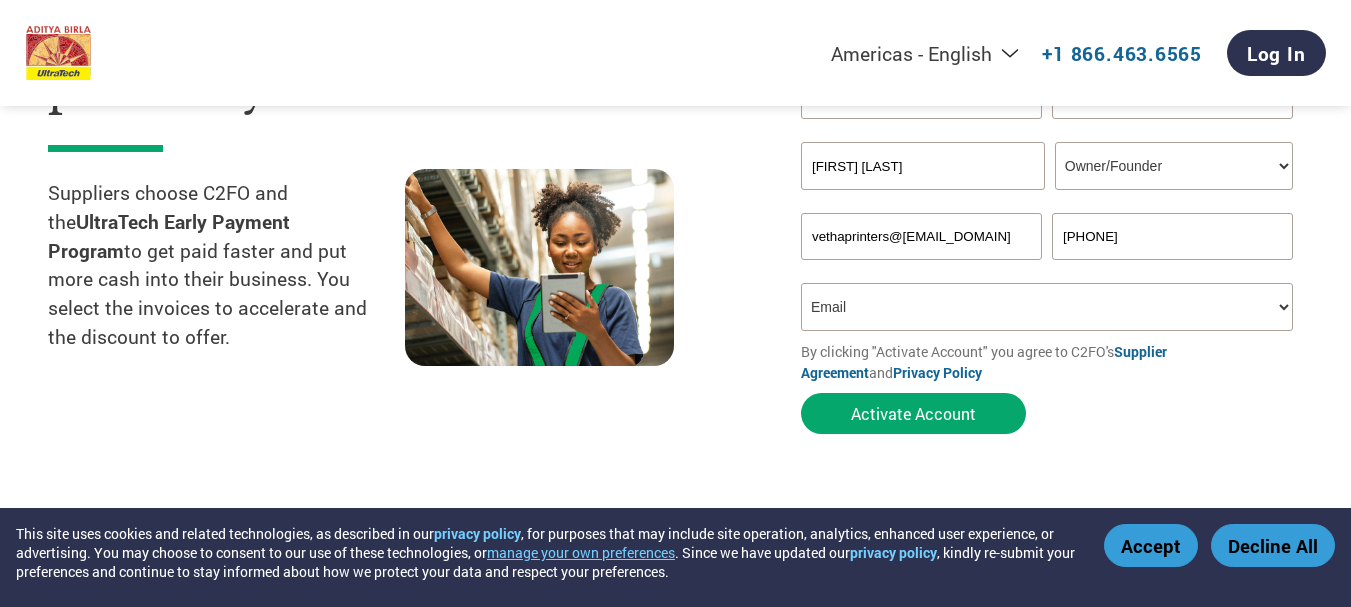 click on "How did you hear about the program? Received a letter Email Social Media Online Search Family/Friend/Acquaintance At an event Other" at bounding box center (1047, 307) 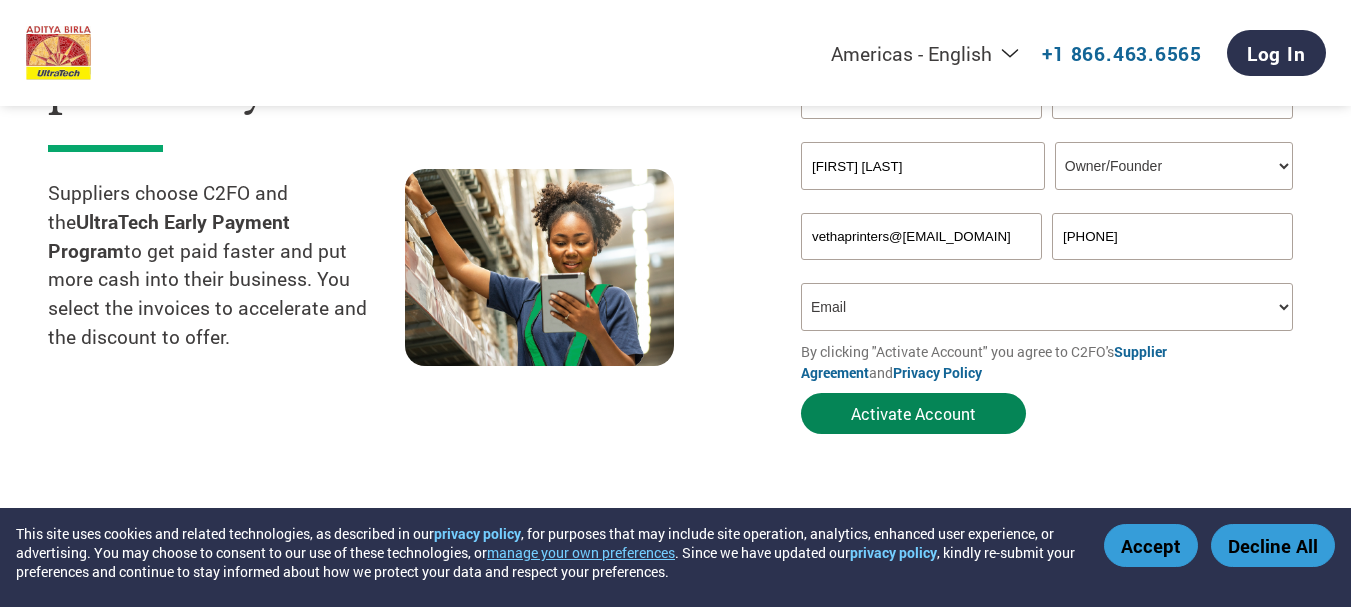 click on "Activate Account" at bounding box center (913, 413) 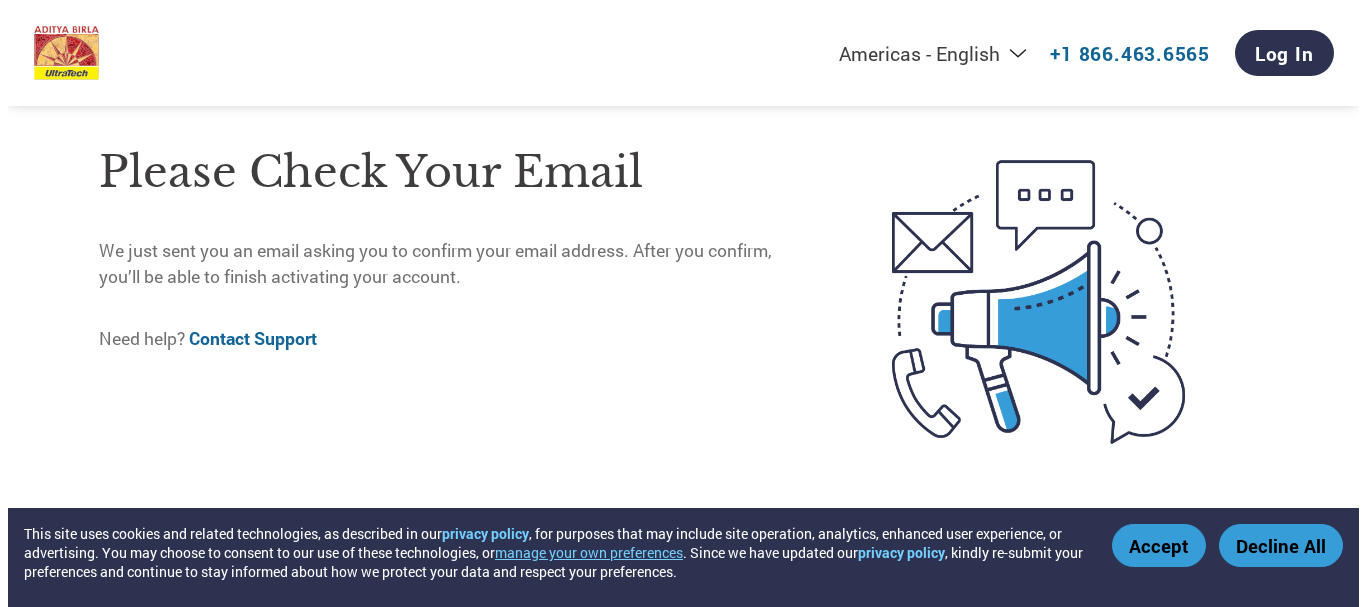 scroll, scrollTop: 0, scrollLeft: 0, axis: both 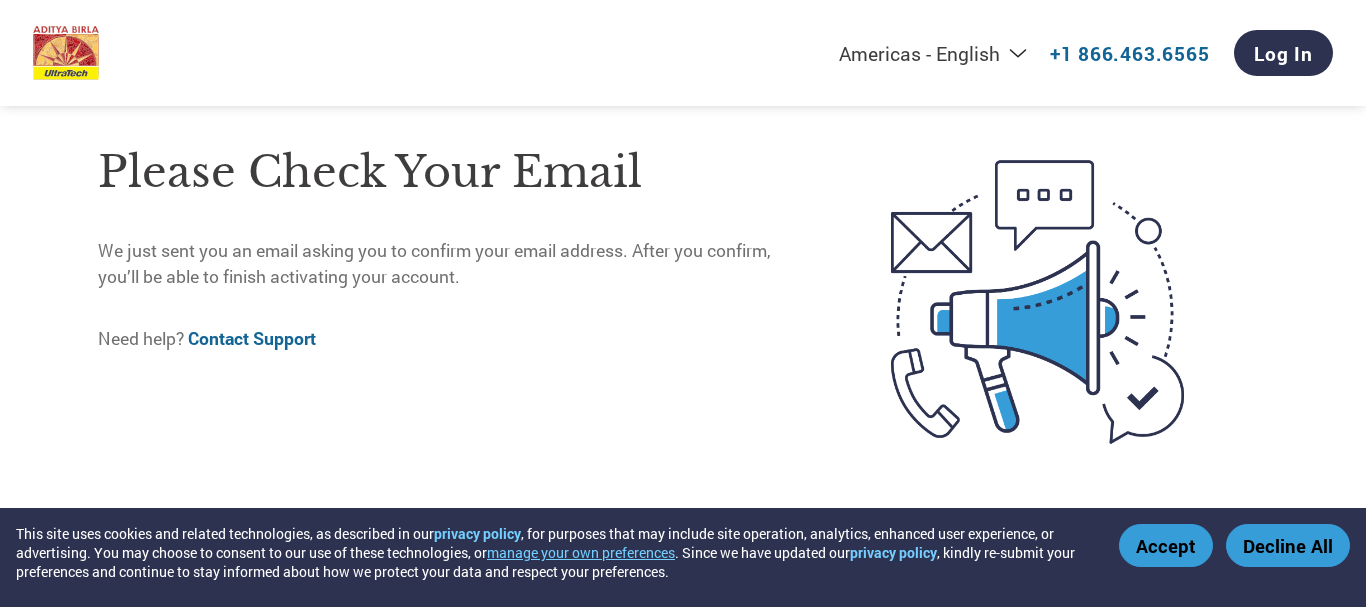 click on "Contact Support" at bounding box center (252, 338) 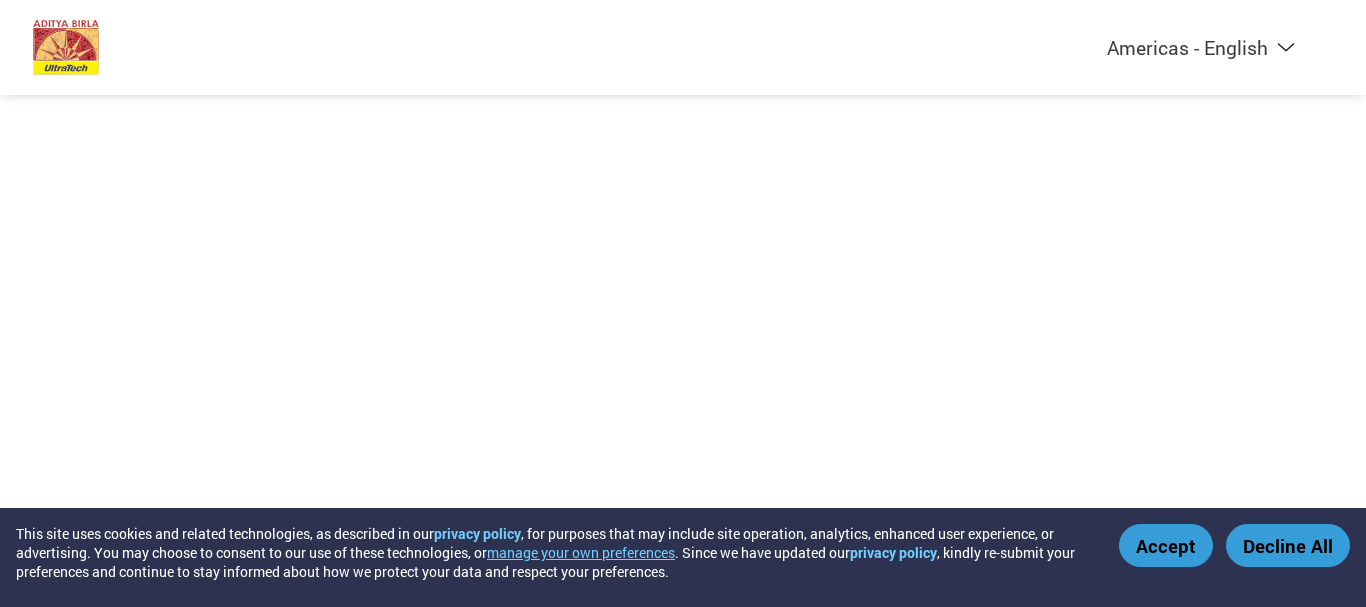 scroll, scrollTop: 0, scrollLeft: 0, axis: both 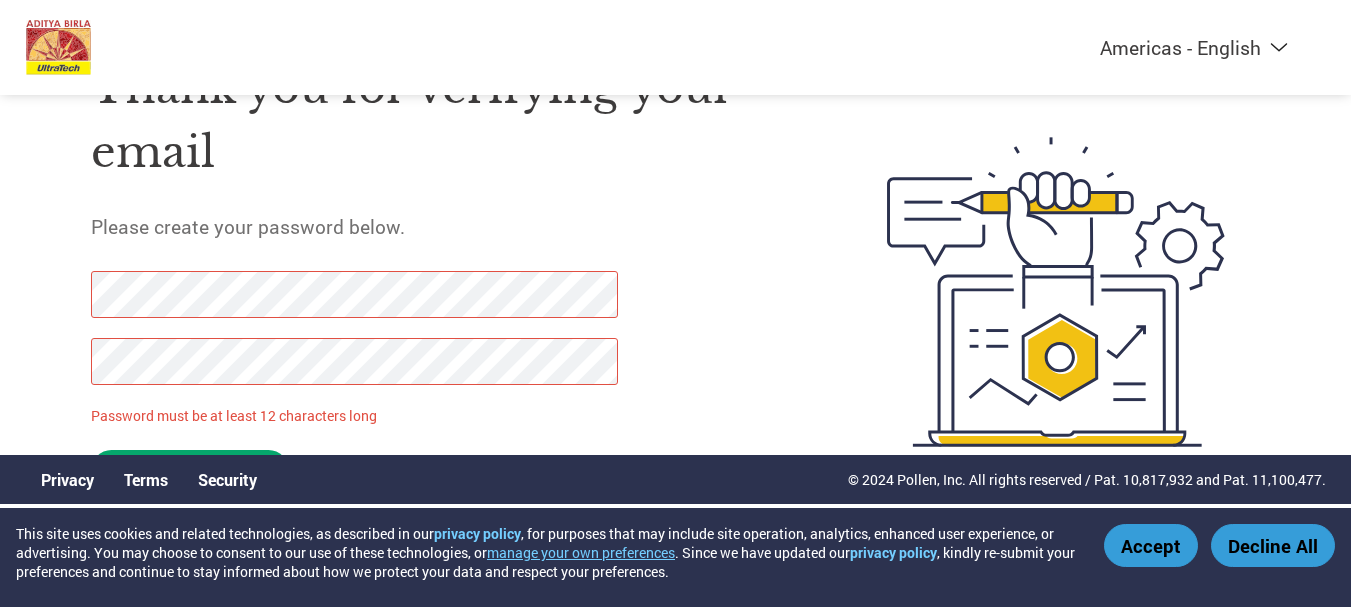 click on "Accept" at bounding box center [1151, 545] 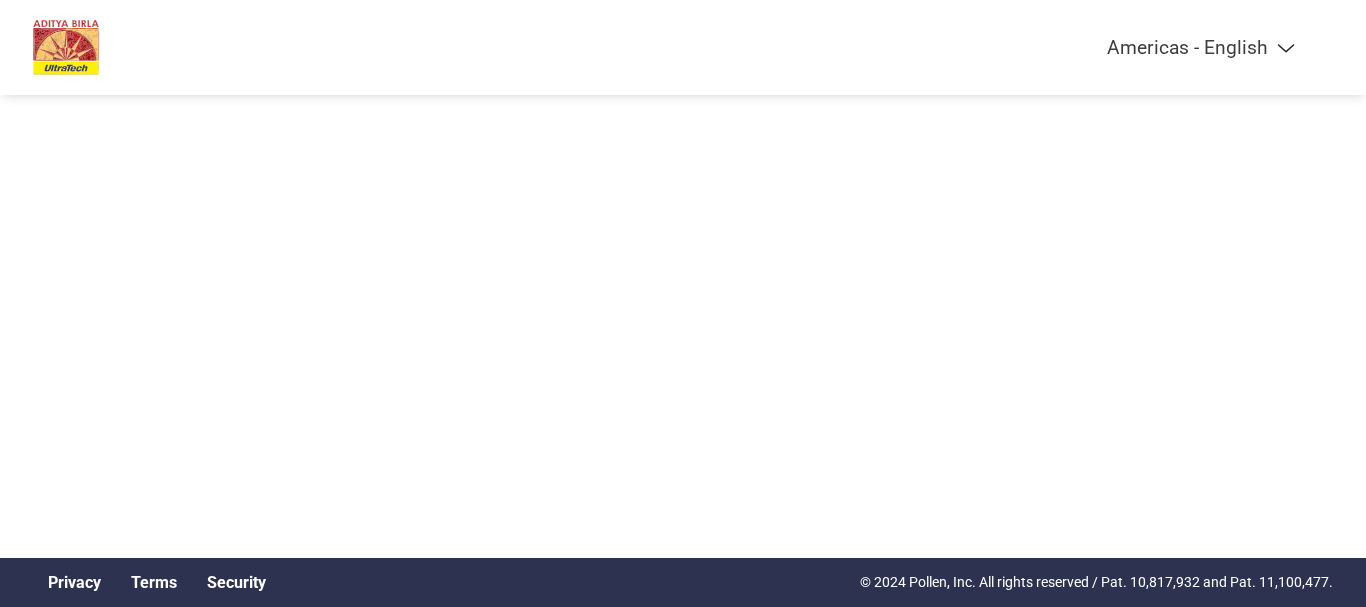 scroll, scrollTop: 0, scrollLeft: 0, axis: both 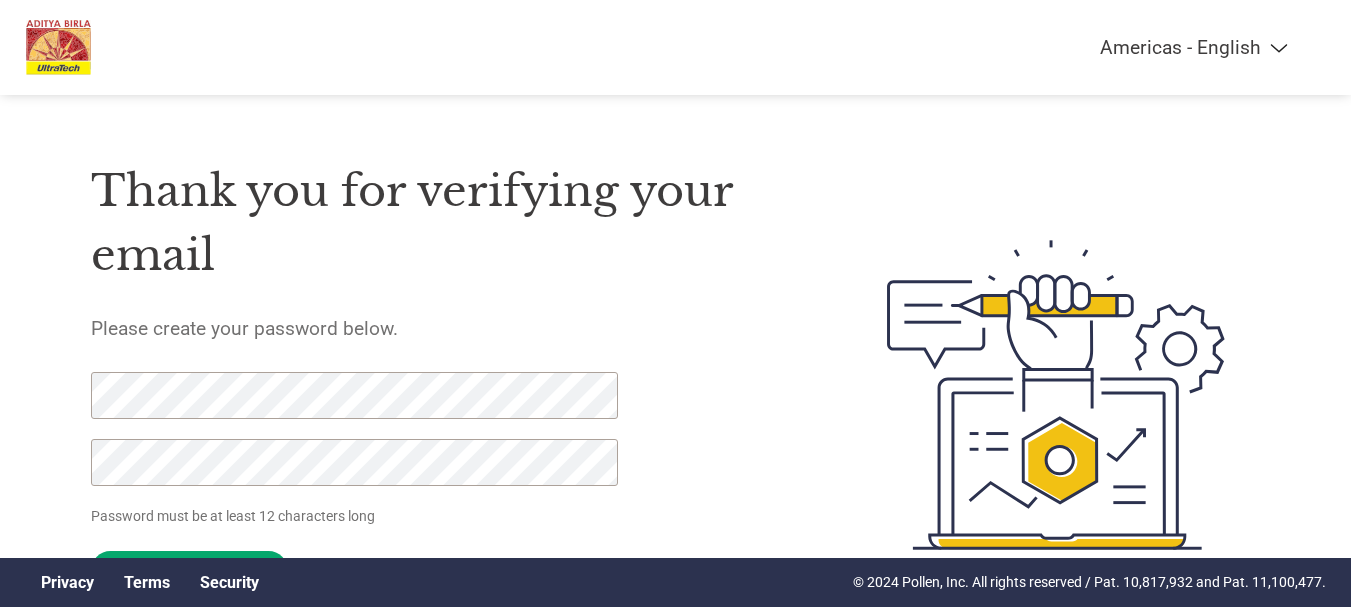 click on "Thank you for verifying your email Please create your password below. Password must be at least 12 characters long Set Password Need help?   Contact Support" at bounding box center (442, 395) 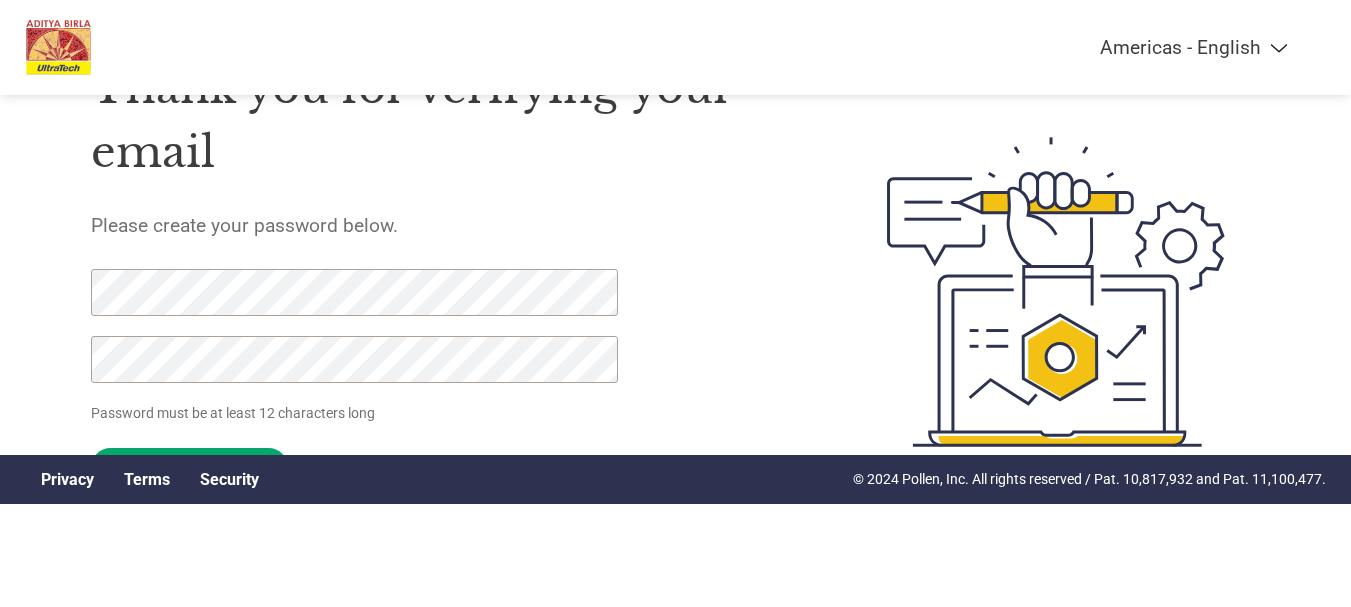 scroll, scrollTop: 103, scrollLeft: 0, axis: vertical 